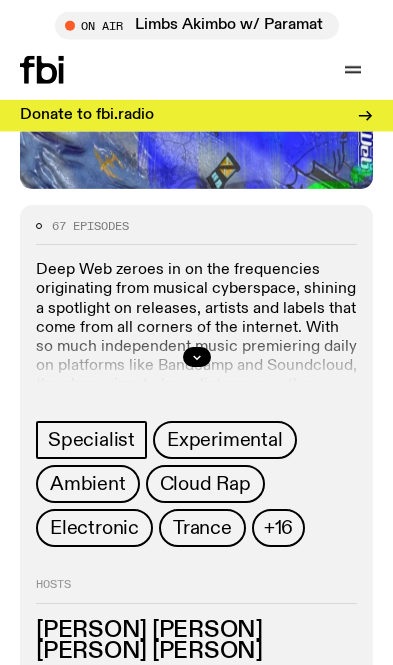 scroll, scrollTop: 315, scrollLeft: 0, axis: vertical 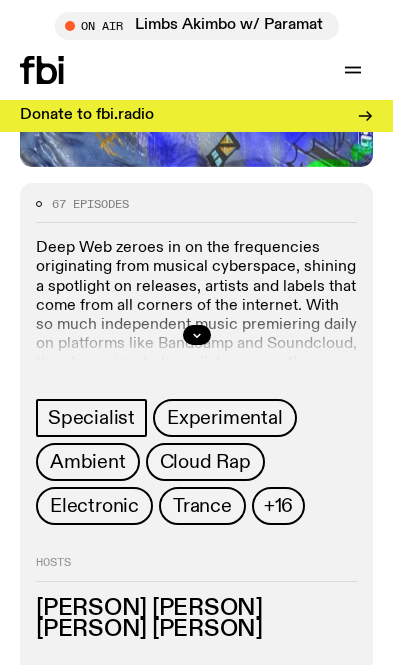 click on "Specialist" at bounding box center (91, 418) 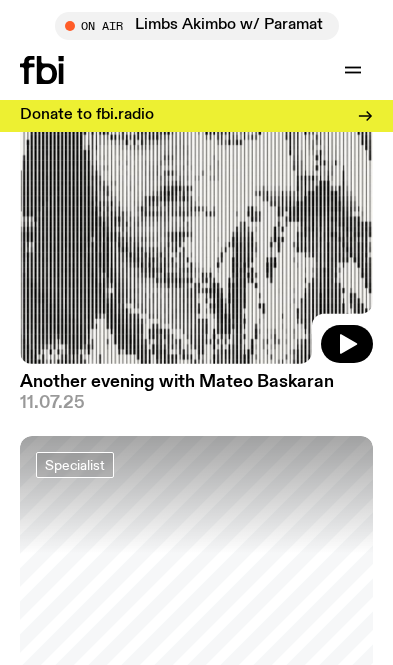 scroll, scrollTop: 355, scrollLeft: 0, axis: vertical 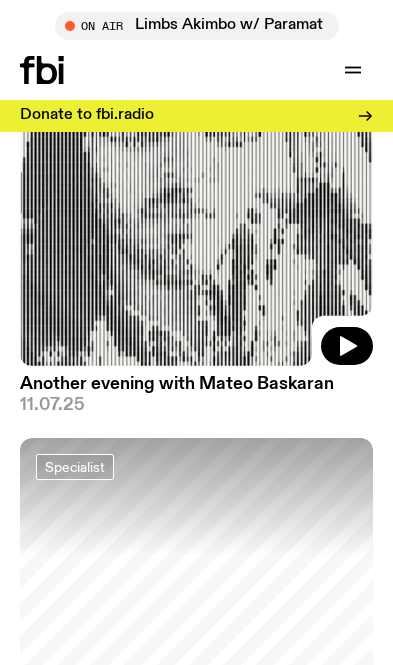 click 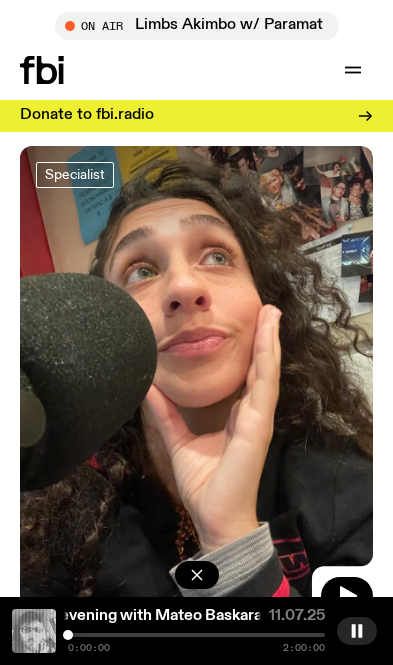 scroll, scrollTop: 1758, scrollLeft: 0, axis: vertical 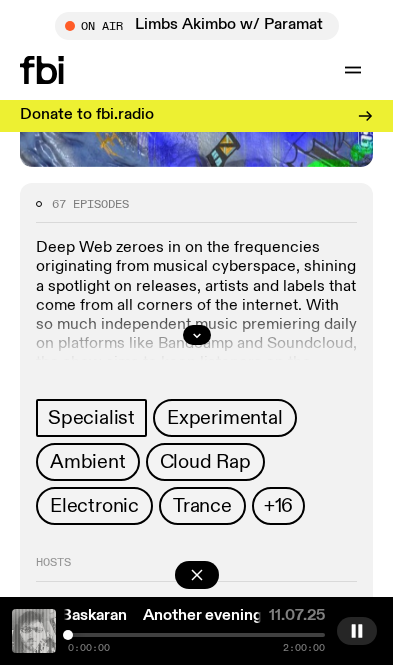 click 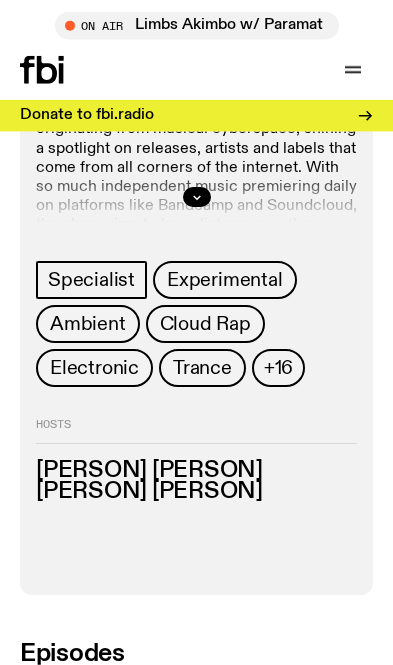 scroll, scrollTop: 454, scrollLeft: 0, axis: vertical 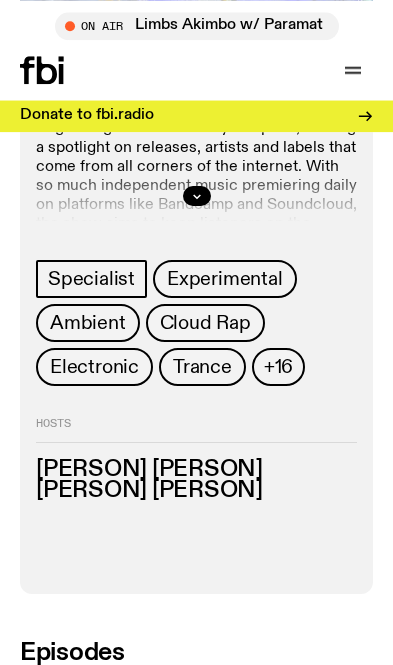 click on "Cloud Rap" at bounding box center (205, 323) 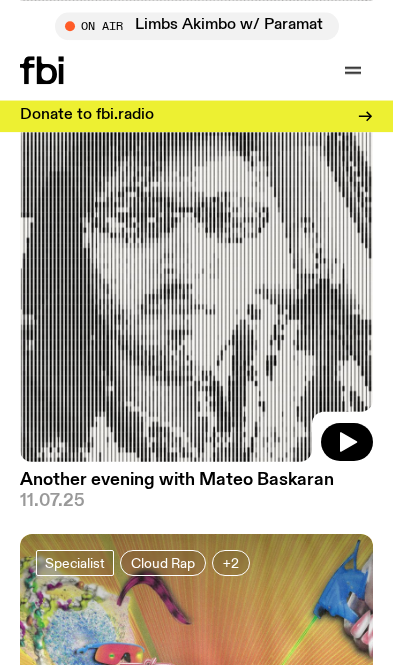 scroll, scrollTop: 303, scrollLeft: 0, axis: vertical 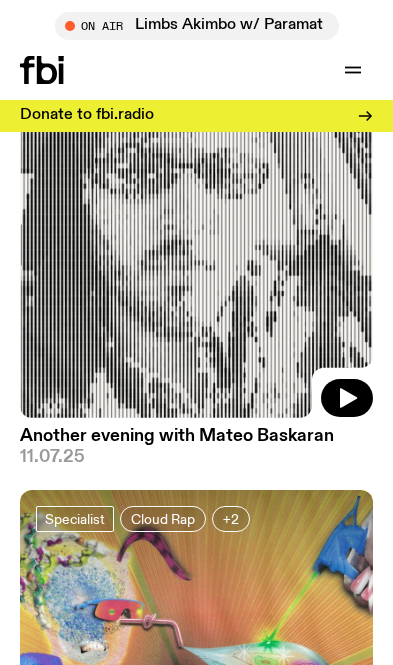 click 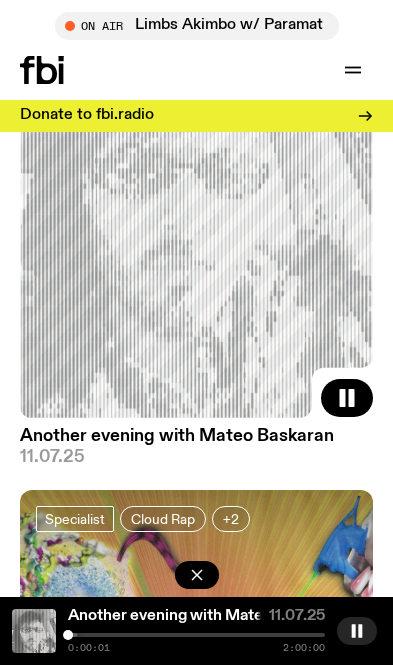 click on "Another evening with Mateo Baskaran" 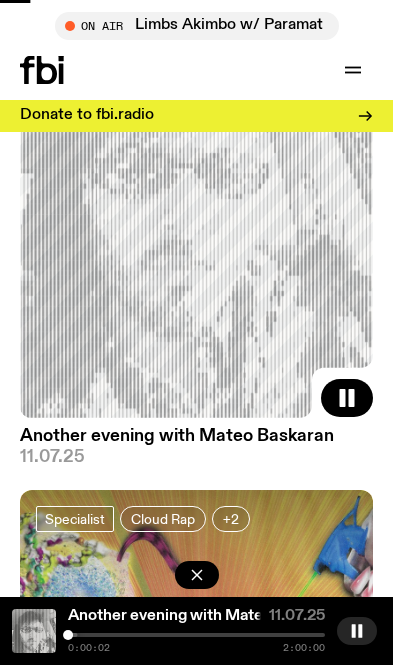 scroll, scrollTop: 333, scrollLeft: 0, axis: vertical 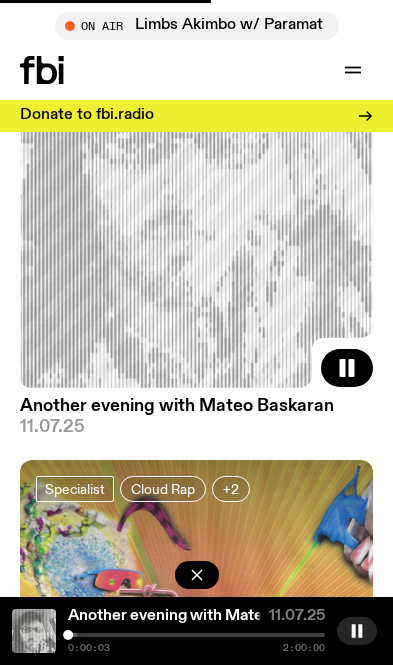 click at bounding box center [196, 635] 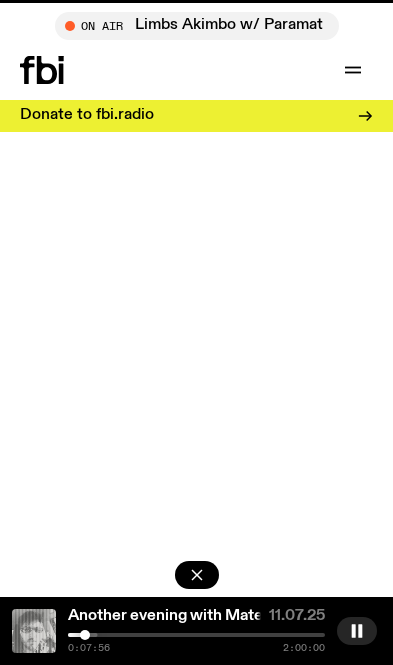 scroll, scrollTop: 0, scrollLeft: 0, axis: both 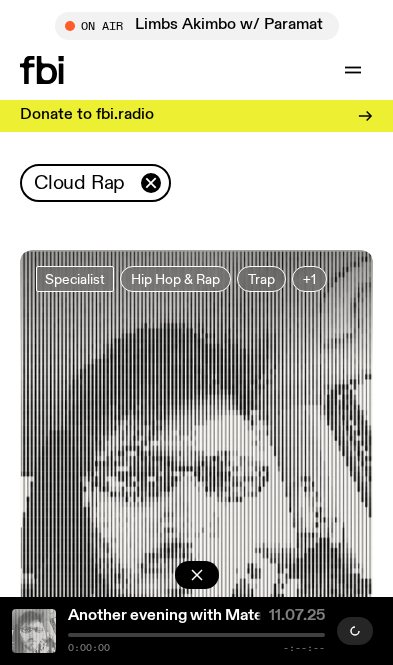 click on "Specialist" at bounding box center (75, 278) 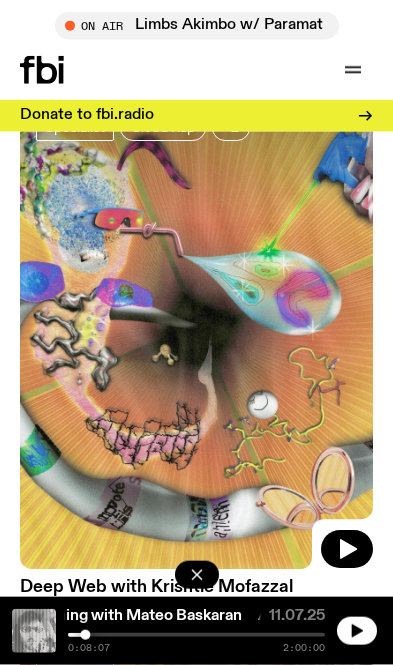 scroll, scrollTop: 1239, scrollLeft: 0, axis: vertical 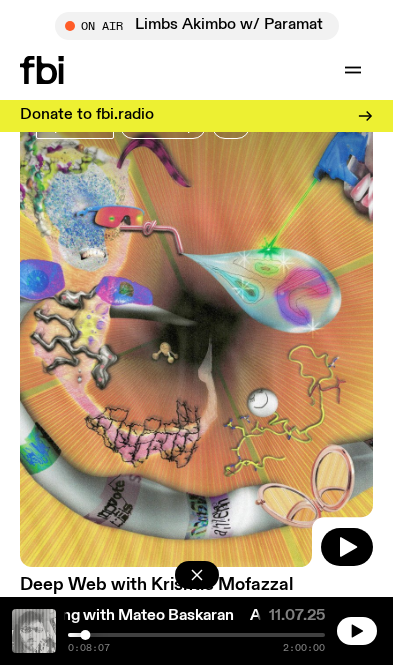click 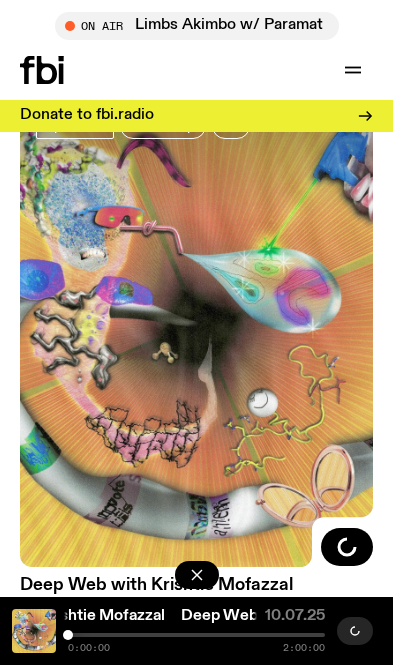 click on "Deep Web with Krishtie Mofazzal" 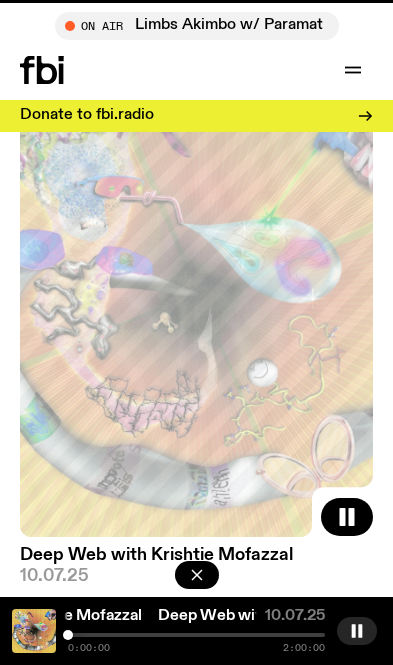 scroll, scrollTop: 0, scrollLeft: 0, axis: both 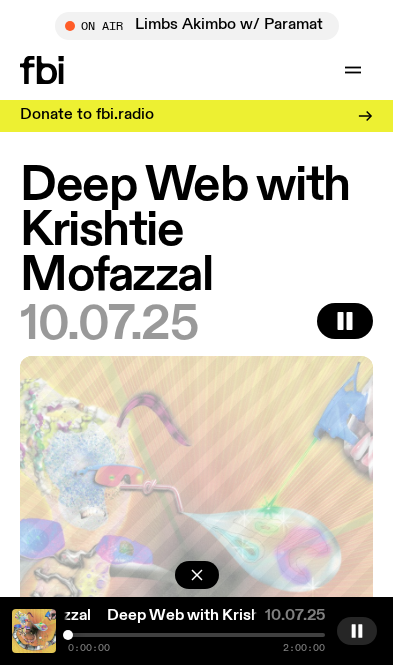 click at bounding box center [196, 635] 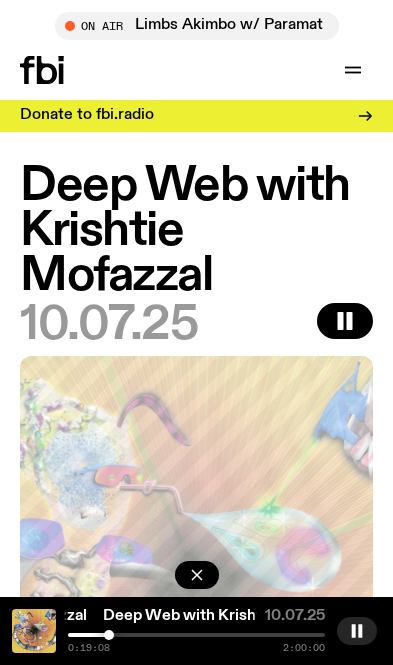 click on "Deep Web with Krishtie Mofazzal" 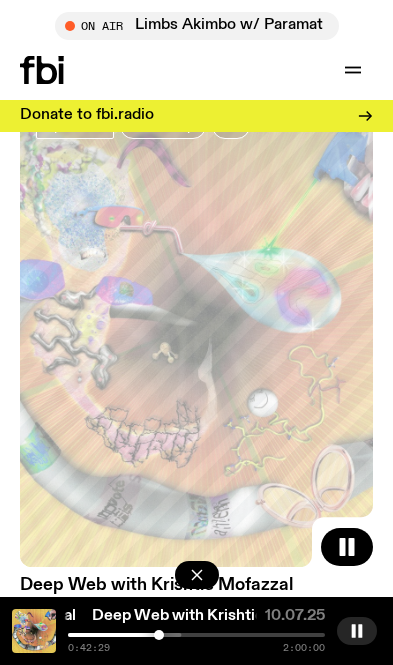 scroll, scrollTop: 1290, scrollLeft: 0, axis: vertical 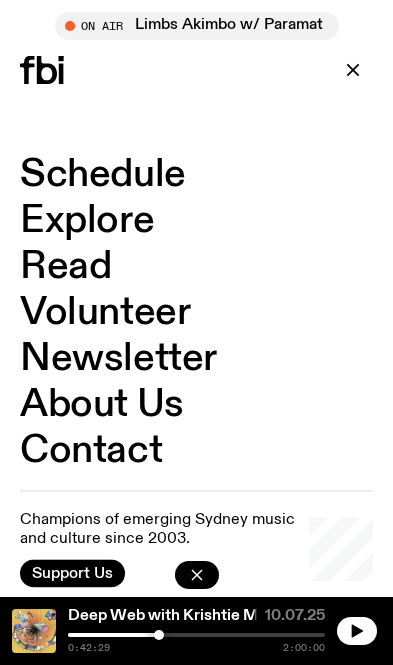click on "Explore" at bounding box center (87, 221) 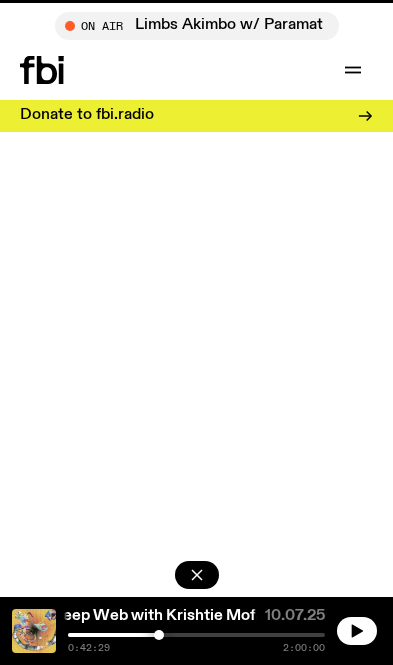 scroll, scrollTop: 0, scrollLeft: 0, axis: both 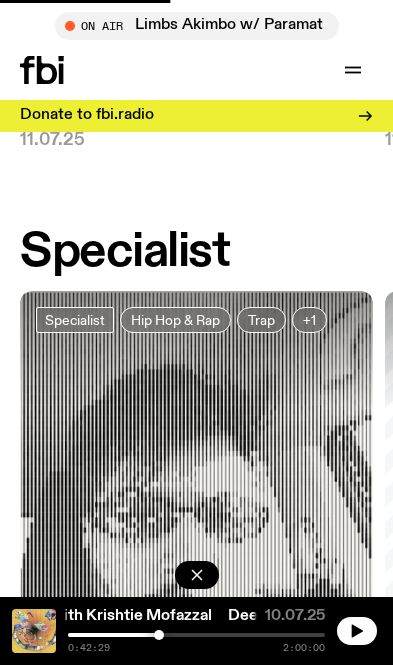 click on "Specialist" at bounding box center (75, 319) 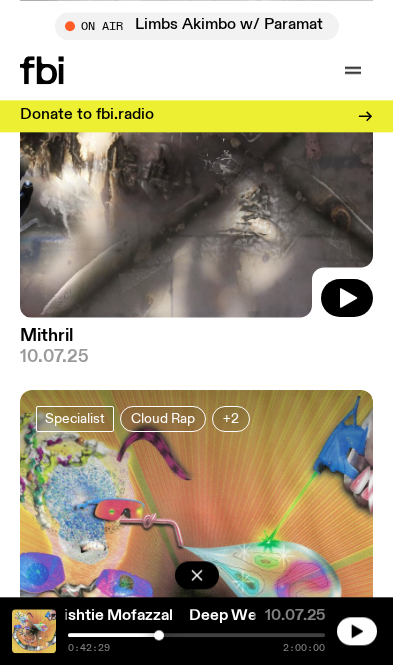scroll, scrollTop: 969, scrollLeft: 0, axis: vertical 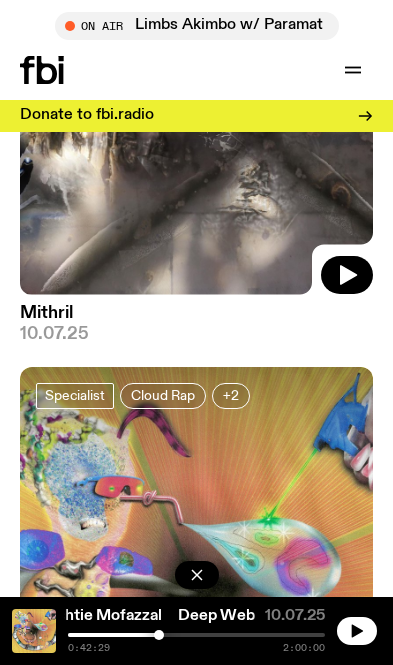 click 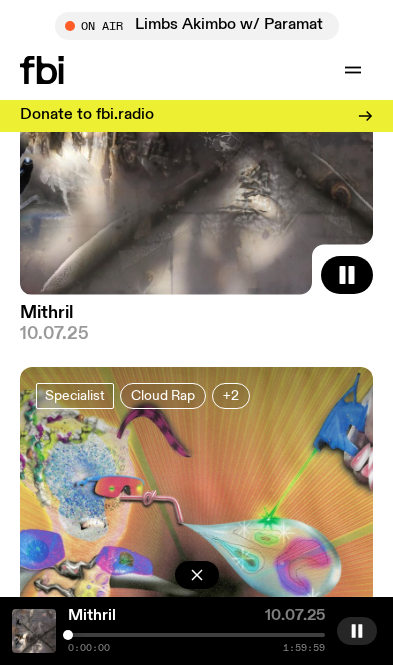 click on "Mithril" at bounding box center [160, 616] 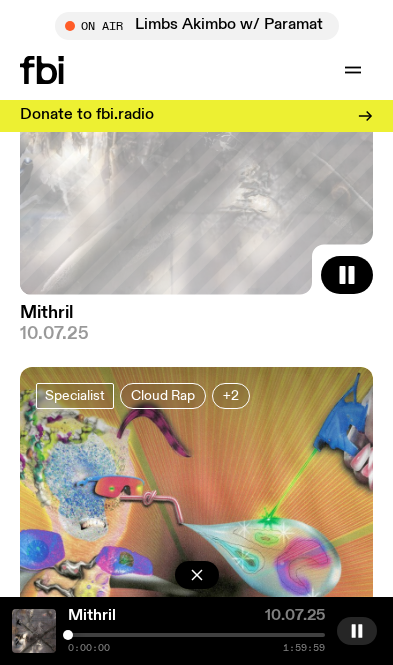 click on "Mithril" at bounding box center [160, 616] 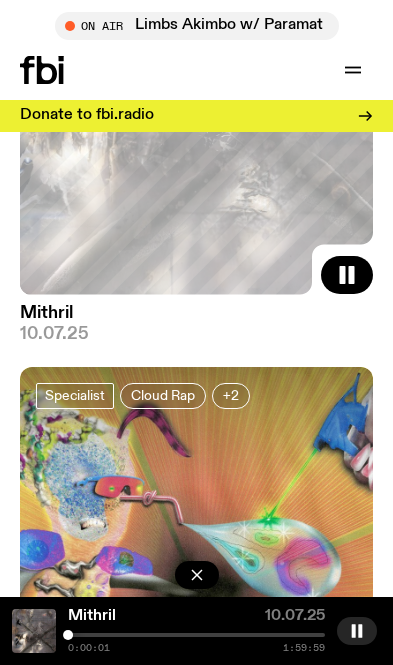 click on "Mithril" 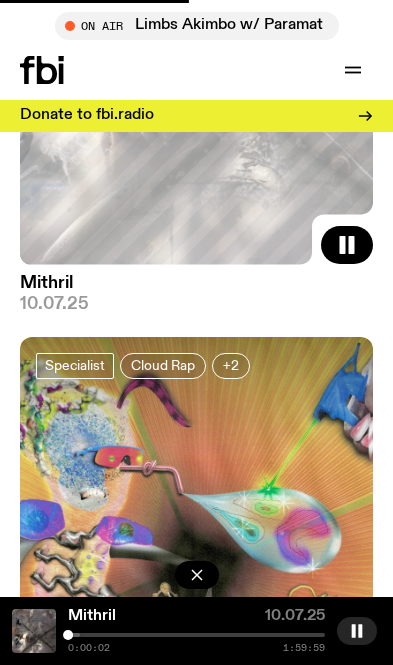 click at bounding box center [-49, 635] 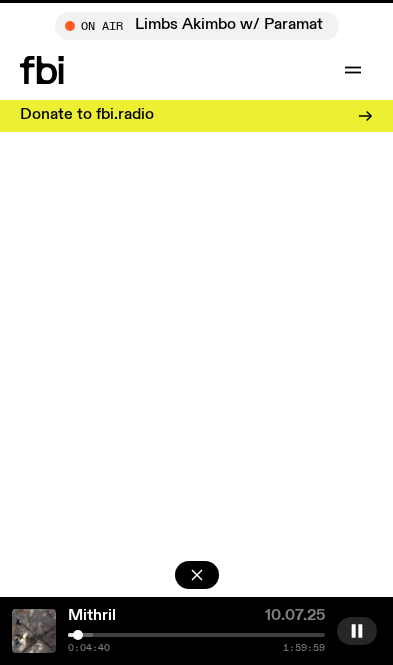 scroll, scrollTop: 0, scrollLeft: 0, axis: both 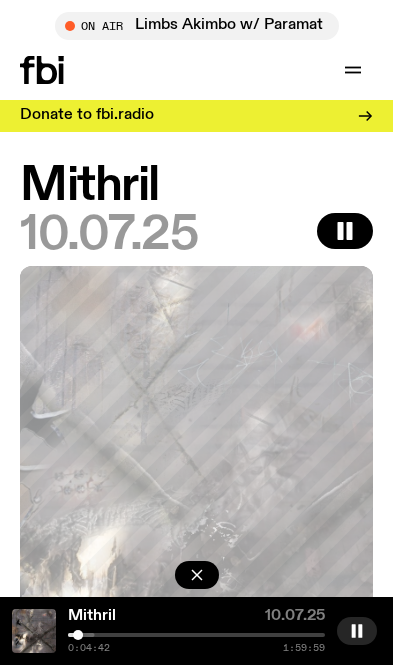 click on "Mithril" 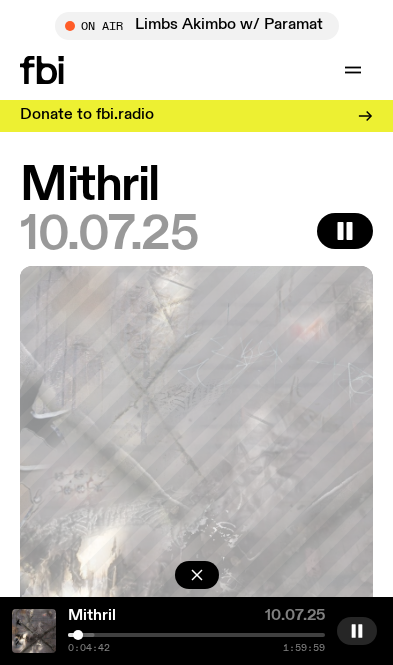 click at bounding box center (-34, 635) 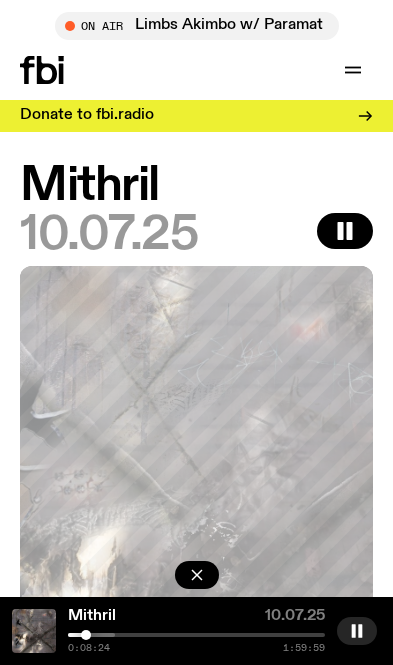 click at bounding box center [-14, 635] 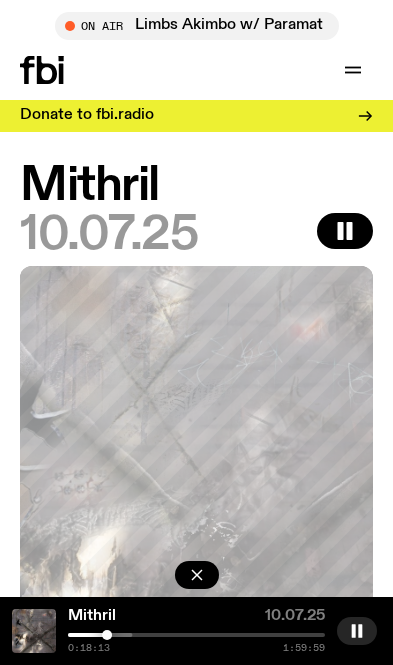 click at bounding box center (196, 635) 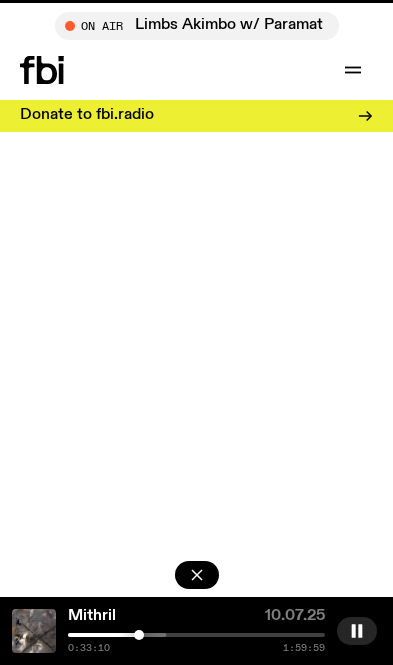 scroll, scrollTop: 969, scrollLeft: 0, axis: vertical 